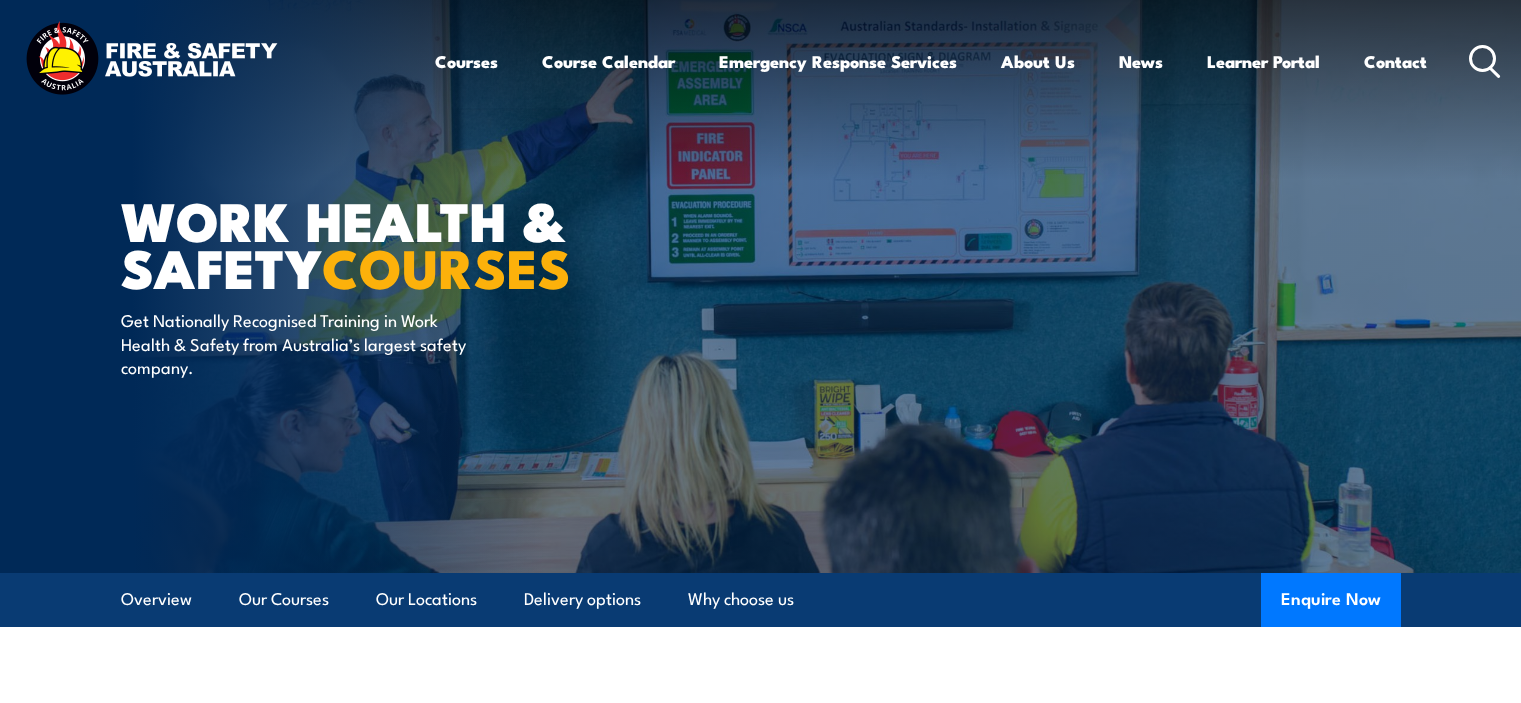 scroll, scrollTop: 0, scrollLeft: 0, axis: both 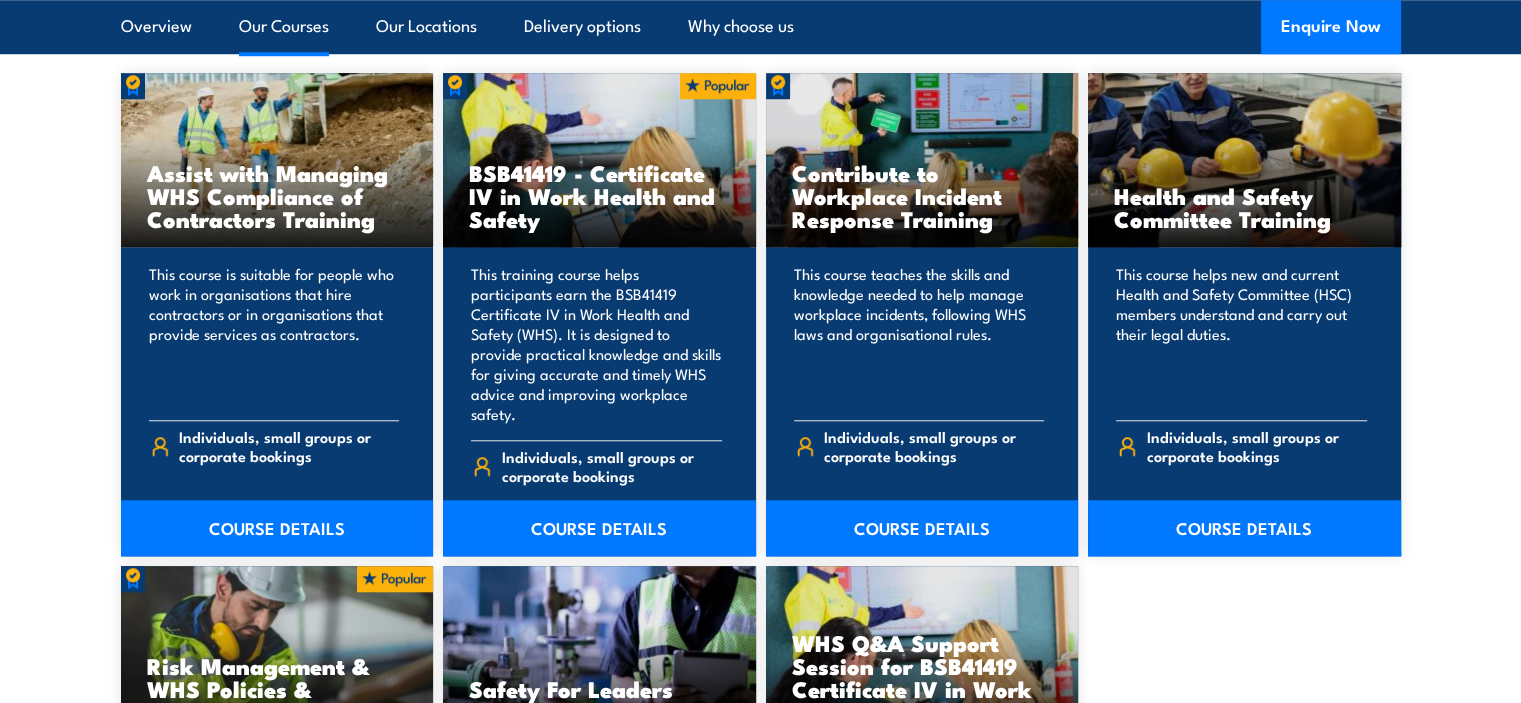 click on "Courses
Course Calendar
Emergency Response Services
Services Overview
Emergency Response Solutions
Paramedic & Medical Solutions
Industrial Security Solutions
Emergency Response Vehicles
Safety Advisers
About Us
About FSA
Our promise
Careers
News
Learner Portal
Contact
Home
Course Finder
All Courses
Aviation Safety Training Courses
Confined Space Courses
Electricity Supply Industry (ESI) Courses
Emergency Response Training & Rescue Courses
Fire Safety Training Courses
First Aid Training Courses
Global Wind Organisation (GWO) Courses
HAZMAT Courses
Health & Safety Representative Courses HSR Training
Height Safety & Rescue Courses
Safety Courses" at bounding box center (760, -1277) 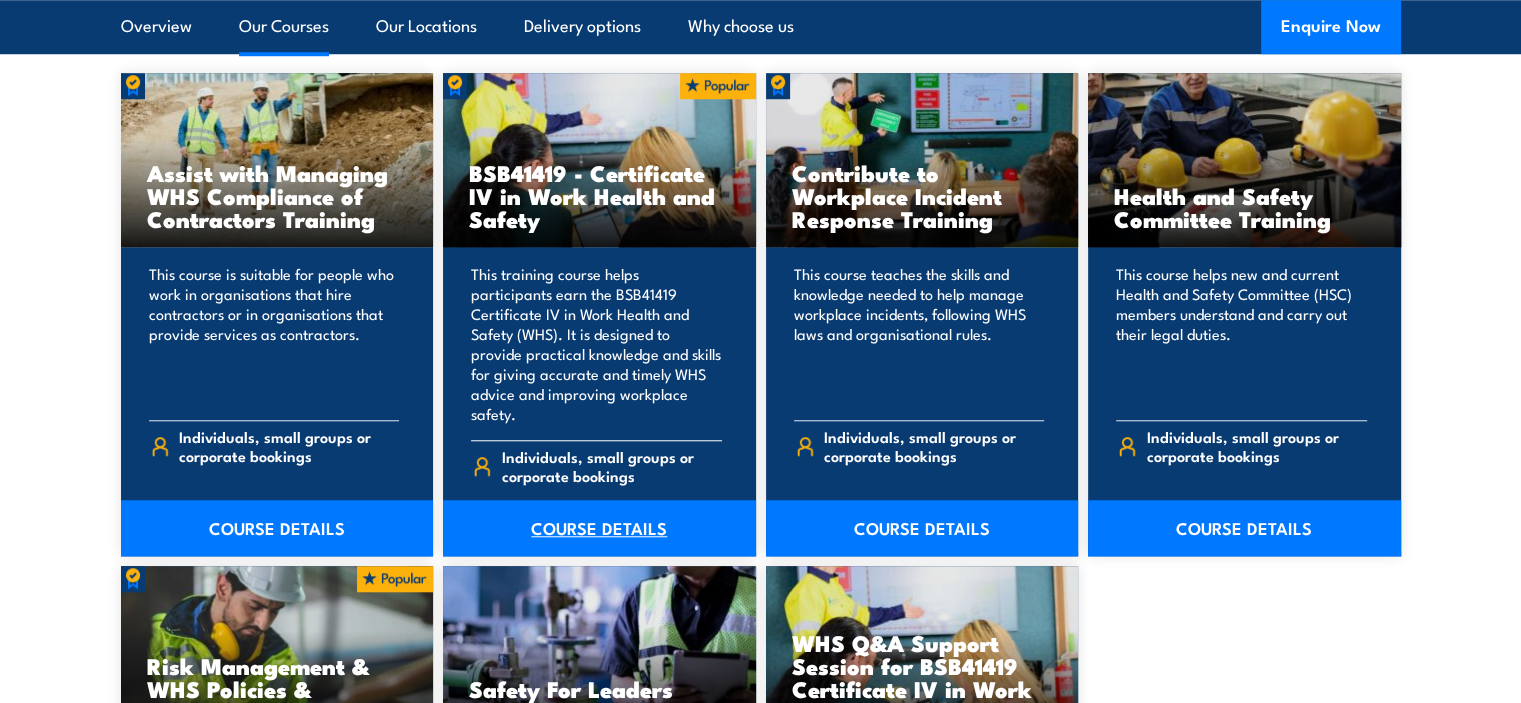 click on "COURSE DETAILS" at bounding box center [599, 528] 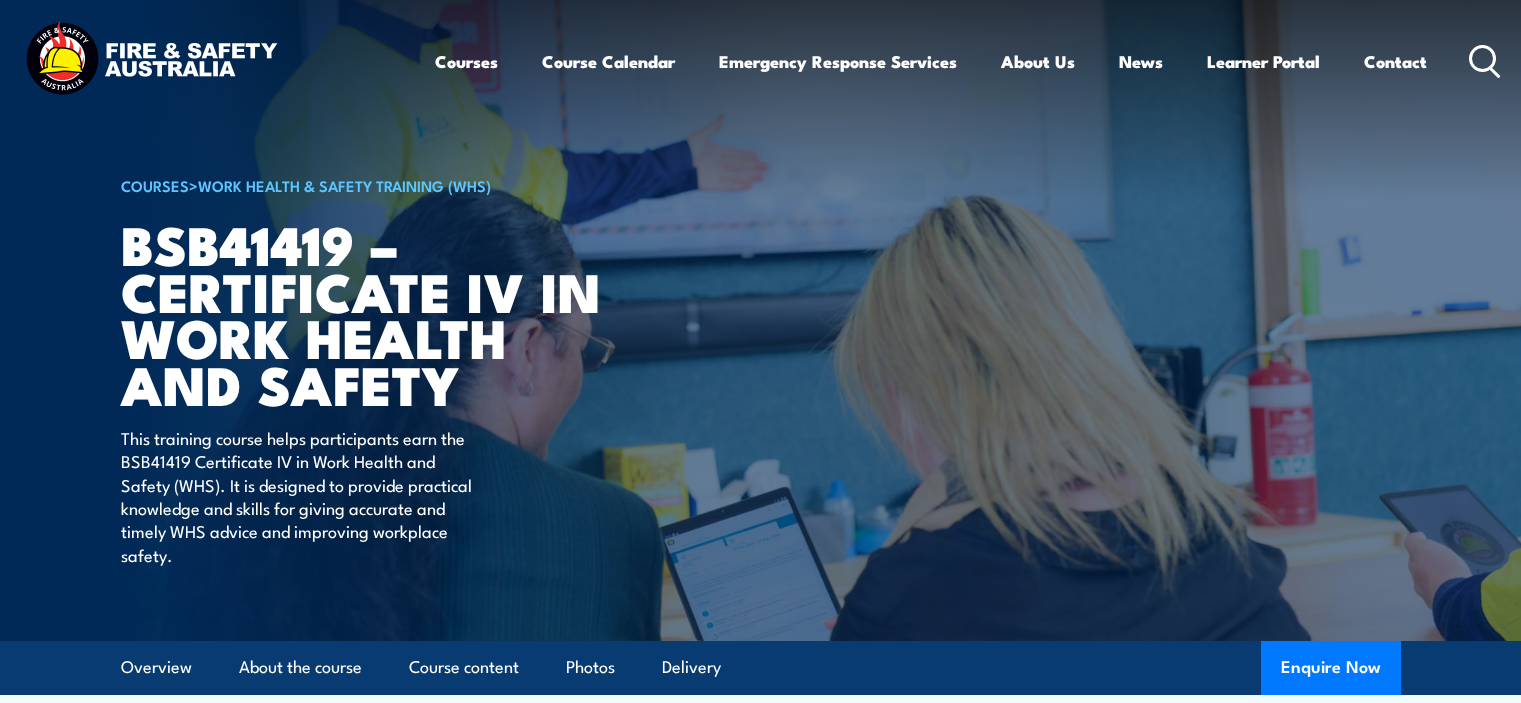 scroll, scrollTop: 0, scrollLeft: 0, axis: both 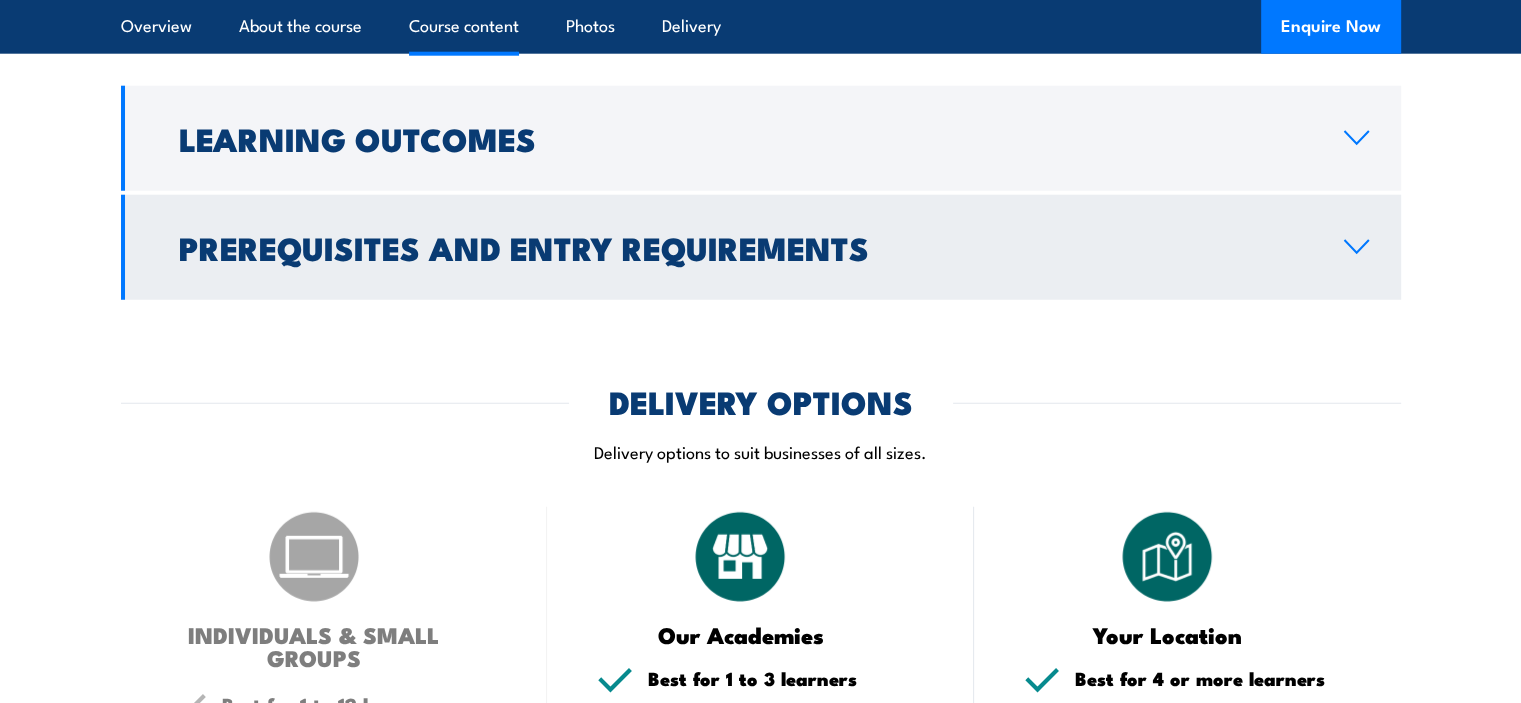 click 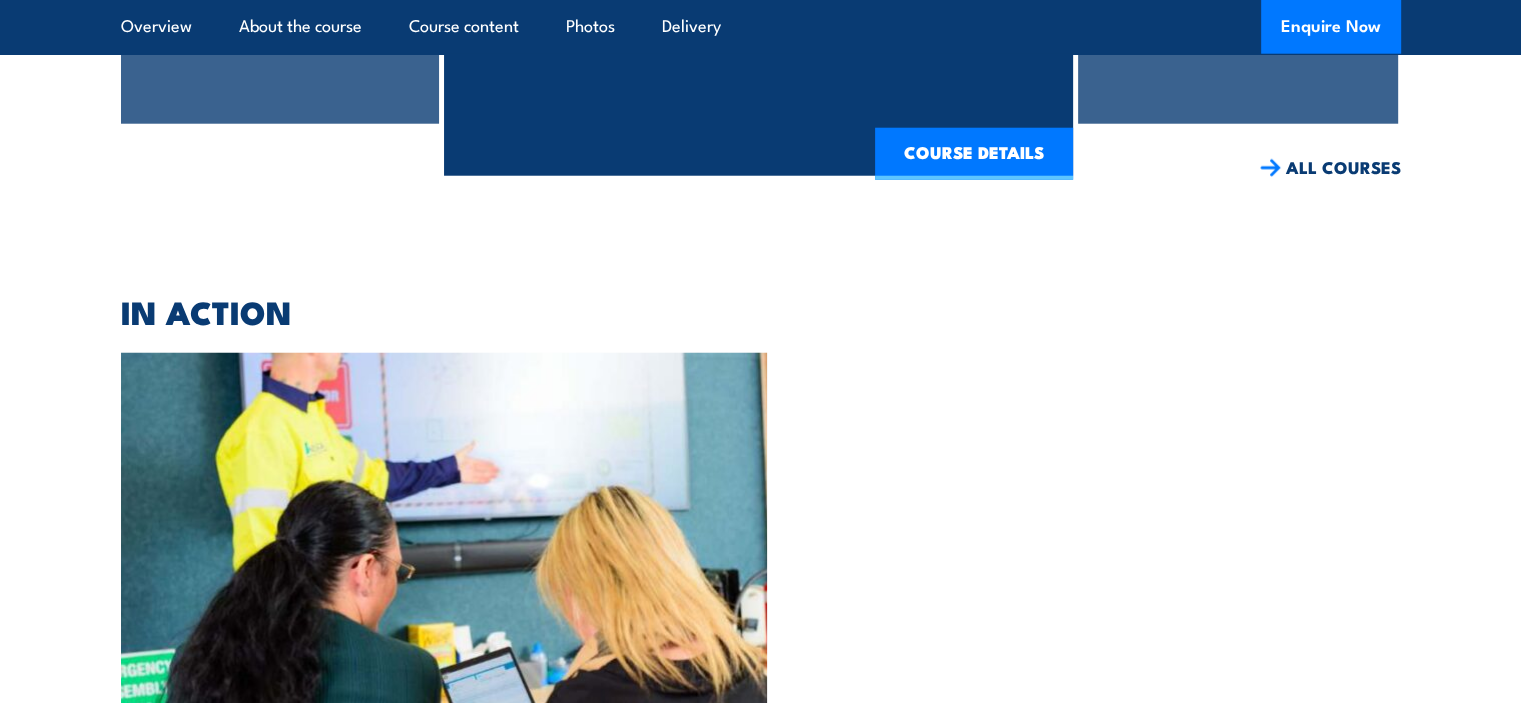 scroll, scrollTop: 3291, scrollLeft: 0, axis: vertical 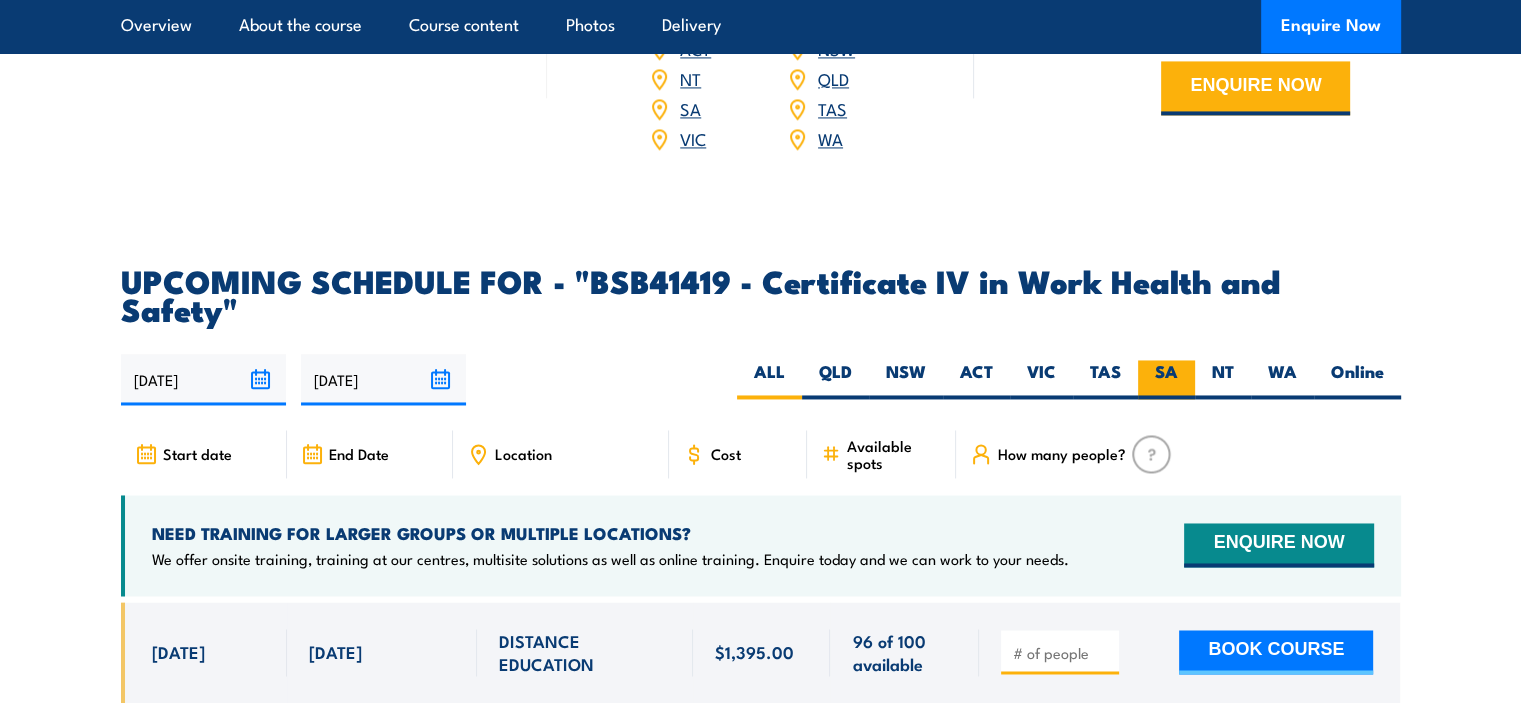 click on "SA" at bounding box center [1166, 379] 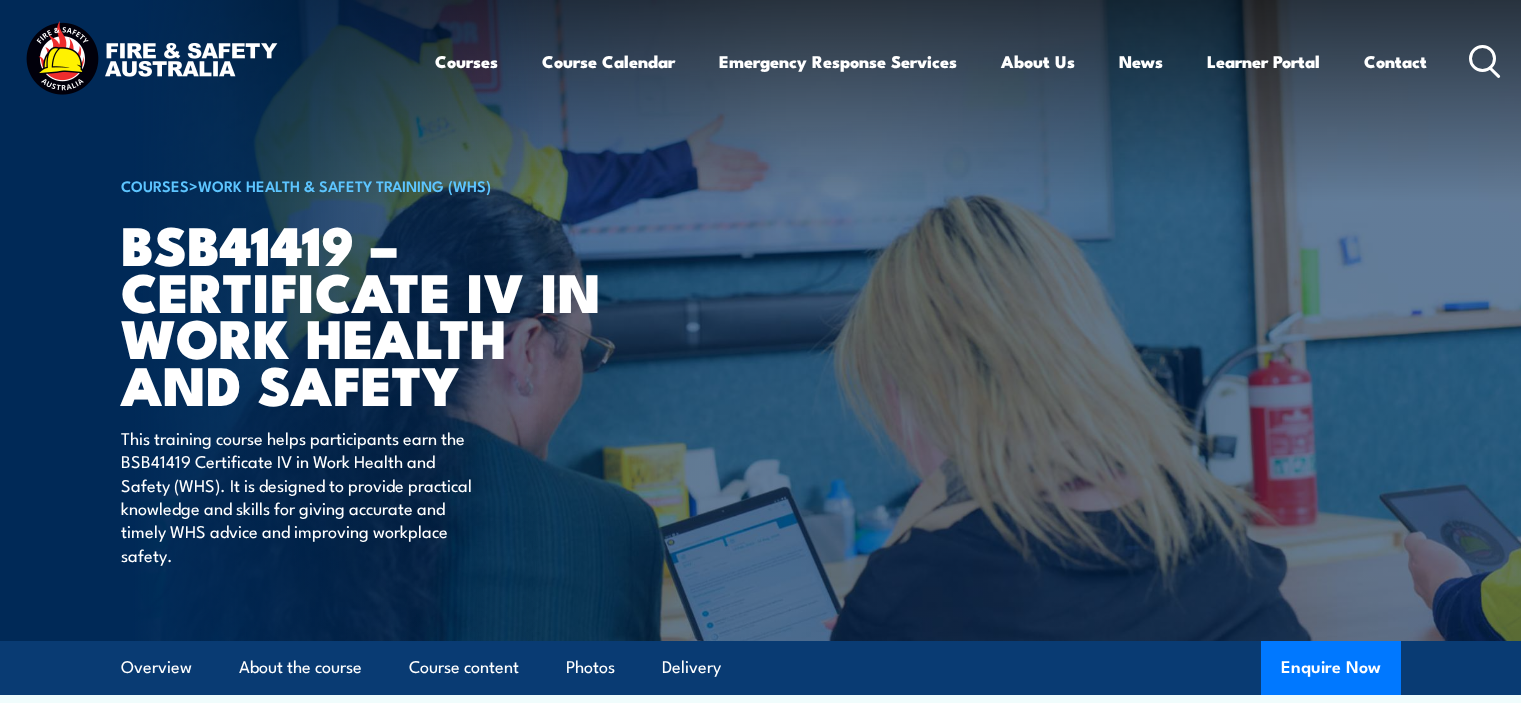 scroll, scrollTop: 6409, scrollLeft: 0, axis: vertical 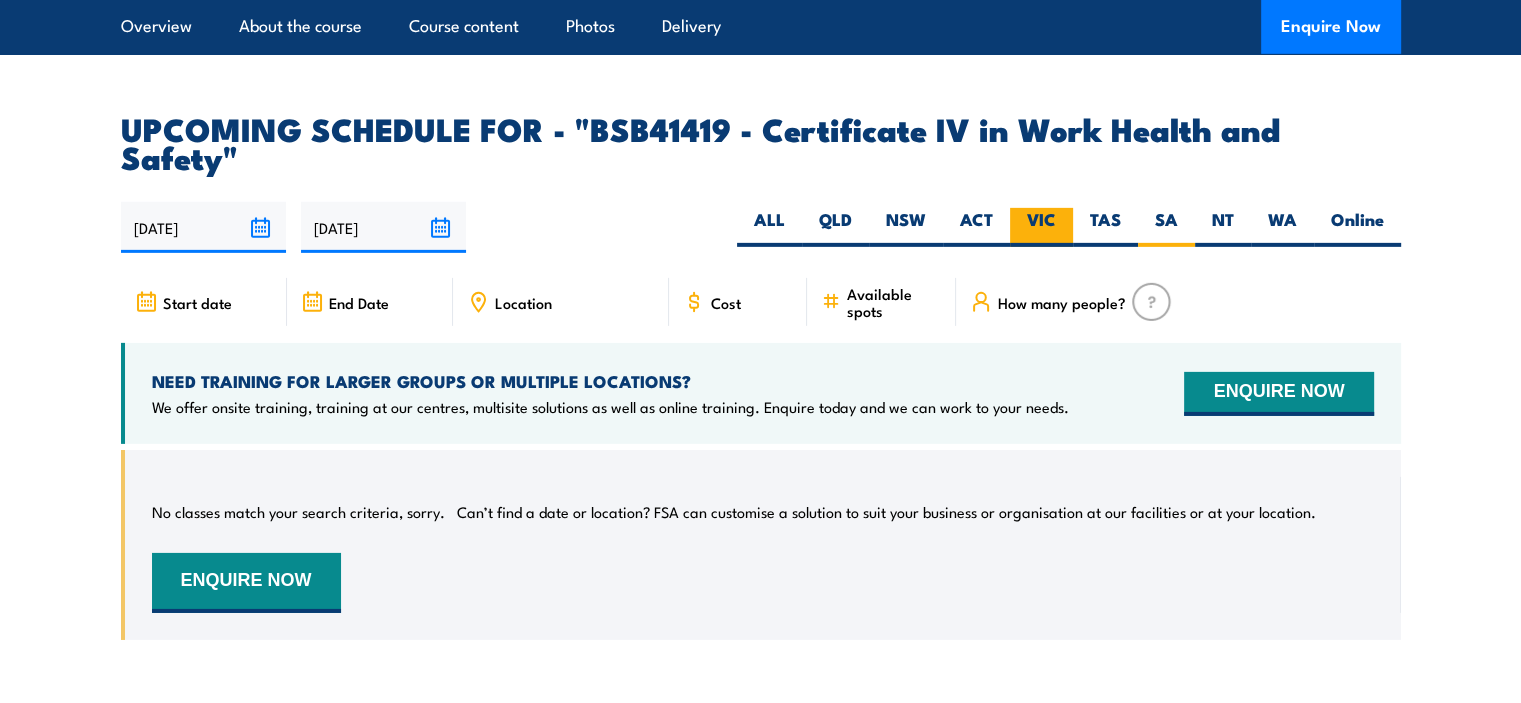 click on "VIC" at bounding box center [1041, 227] 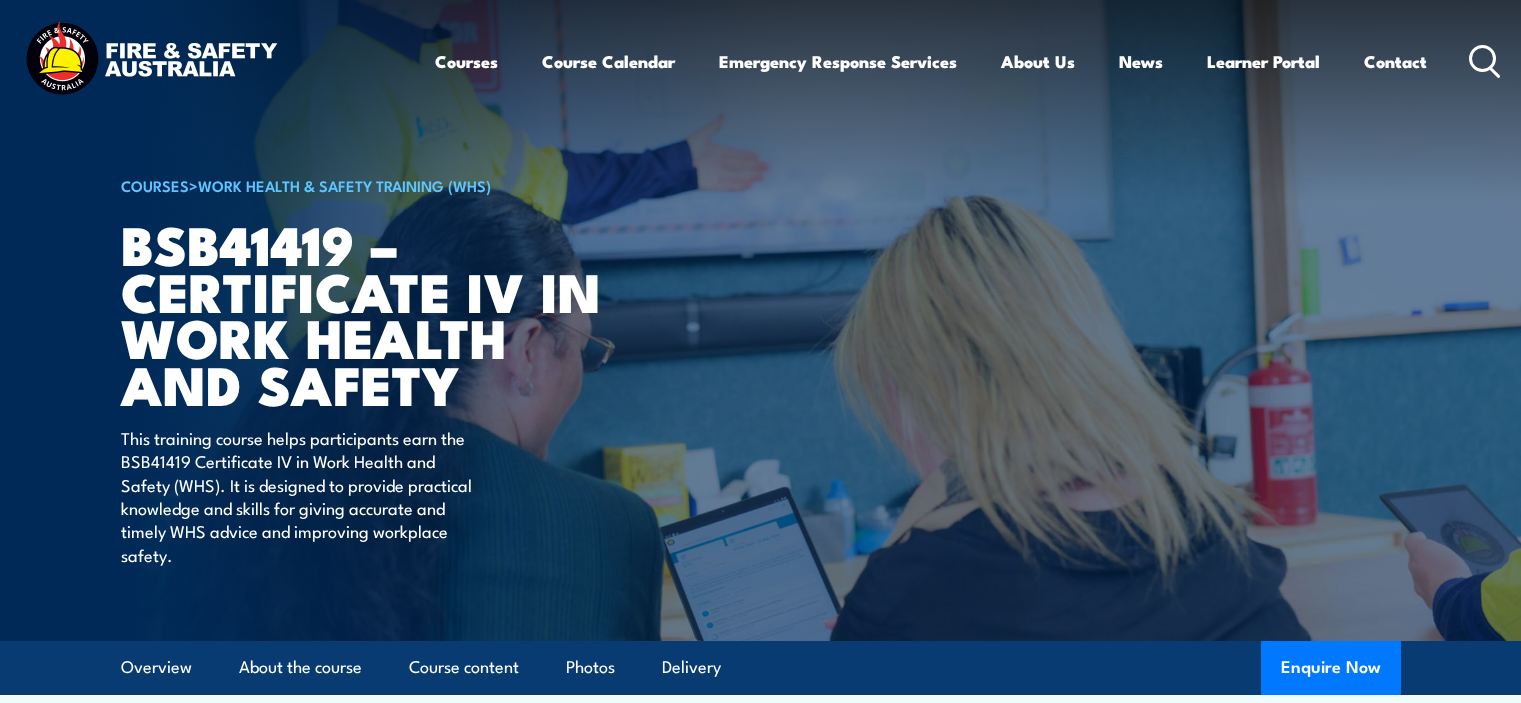 scroll, scrollTop: 6409, scrollLeft: 0, axis: vertical 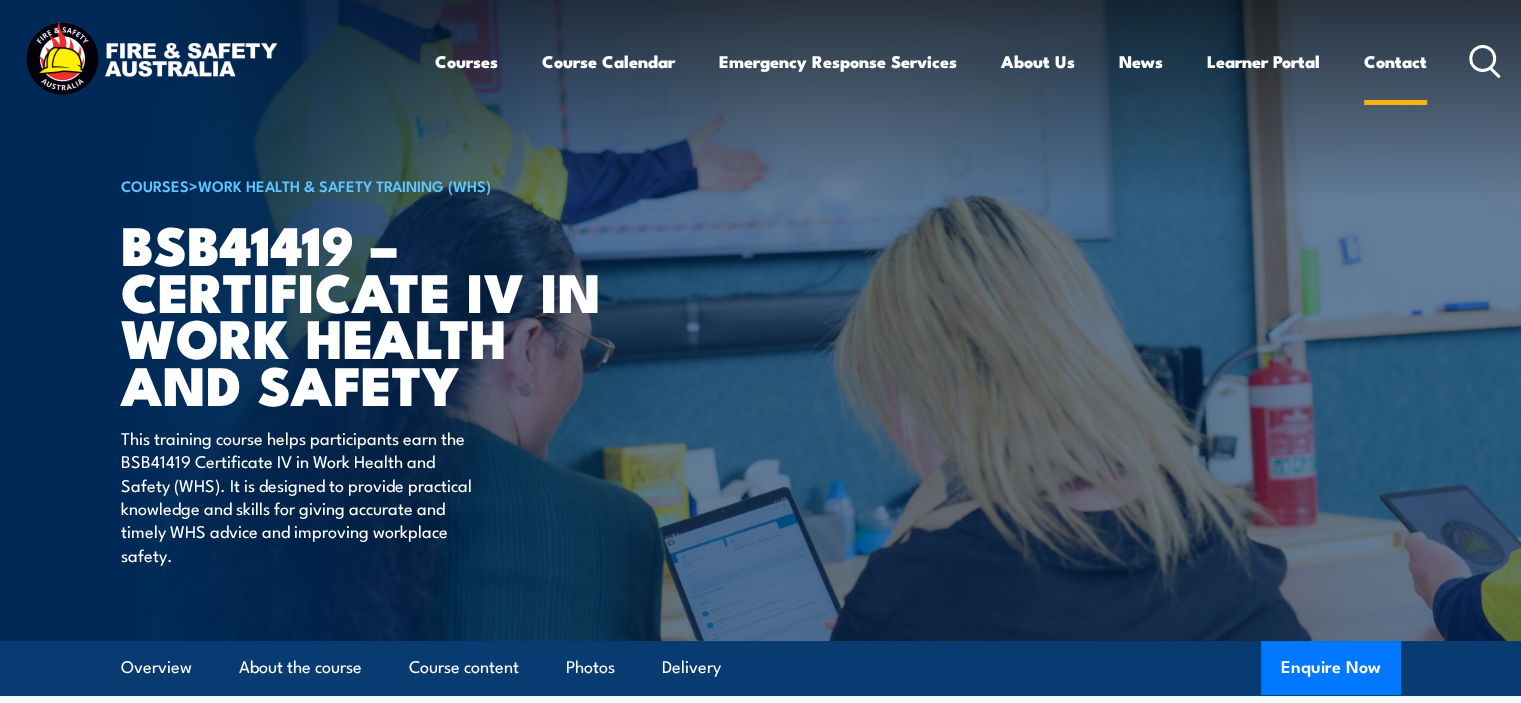 click on "Contact" at bounding box center (1395, 61) 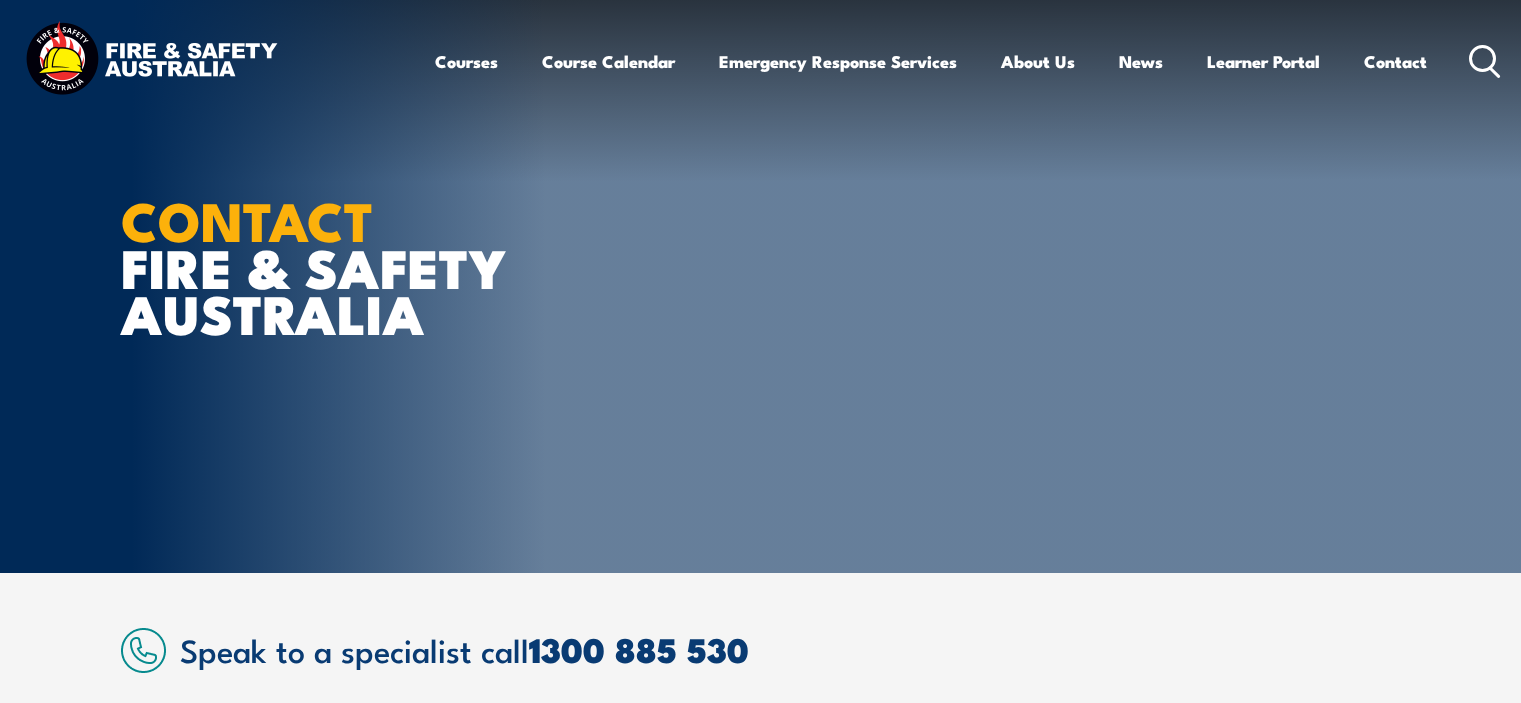 scroll, scrollTop: 0, scrollLeft: 0, axis: both 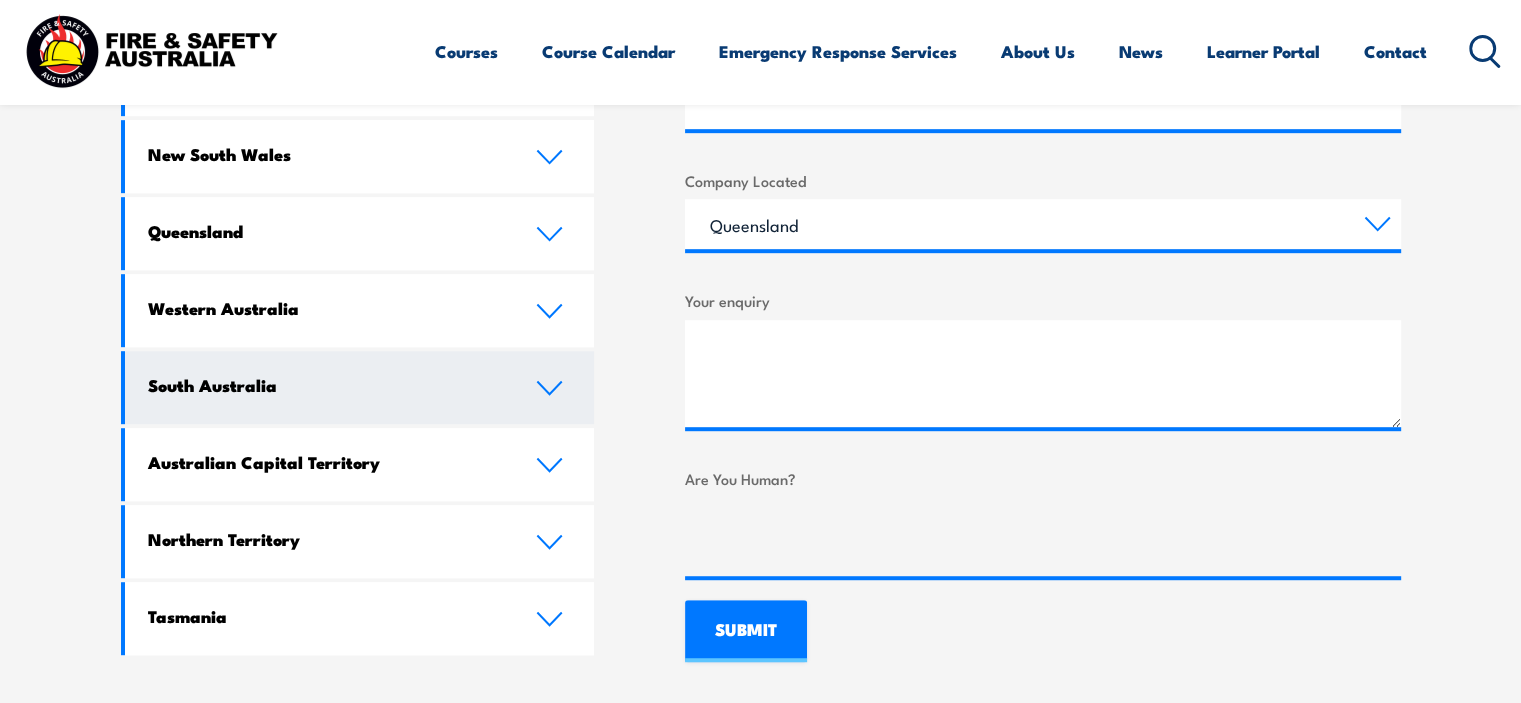 click 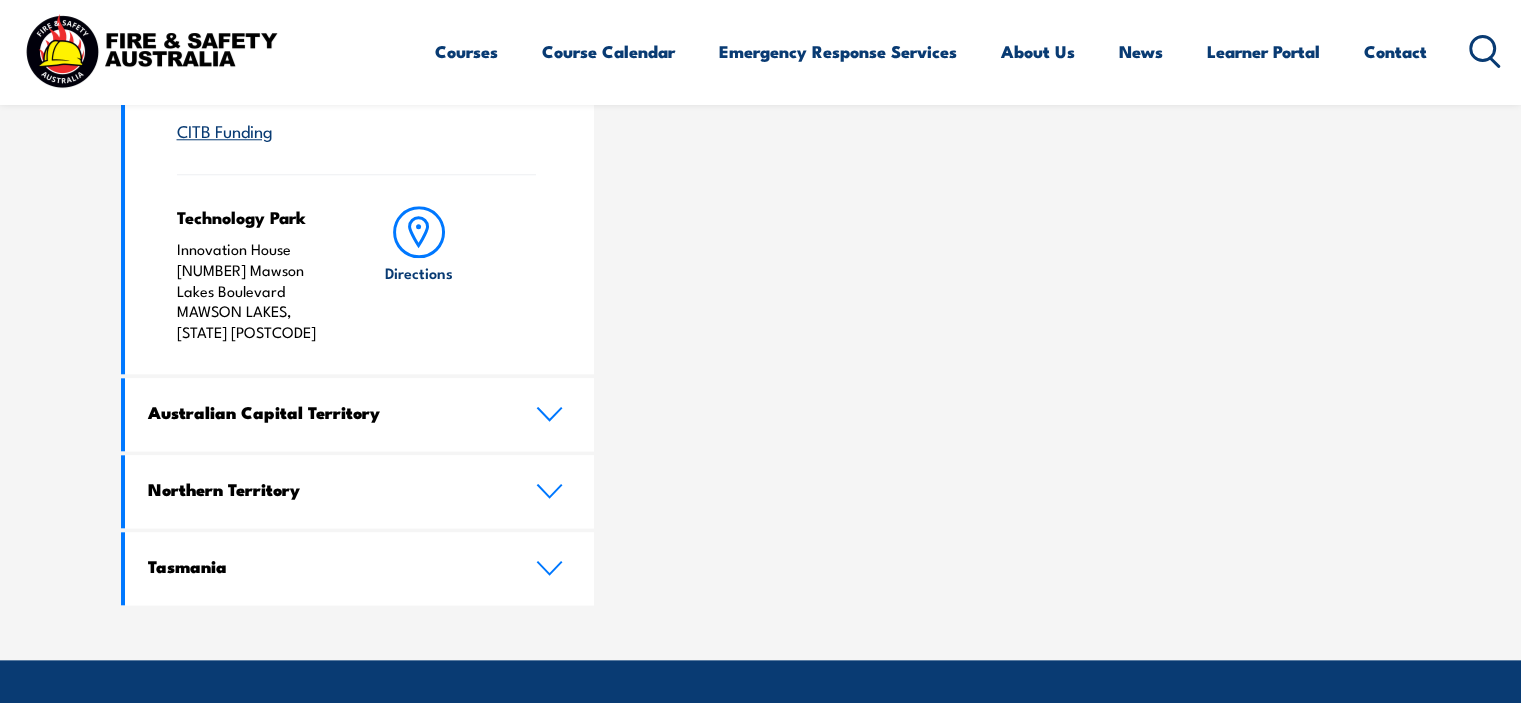 scroll, scrollTop: 0, scrollLeft: 0, axis: both 